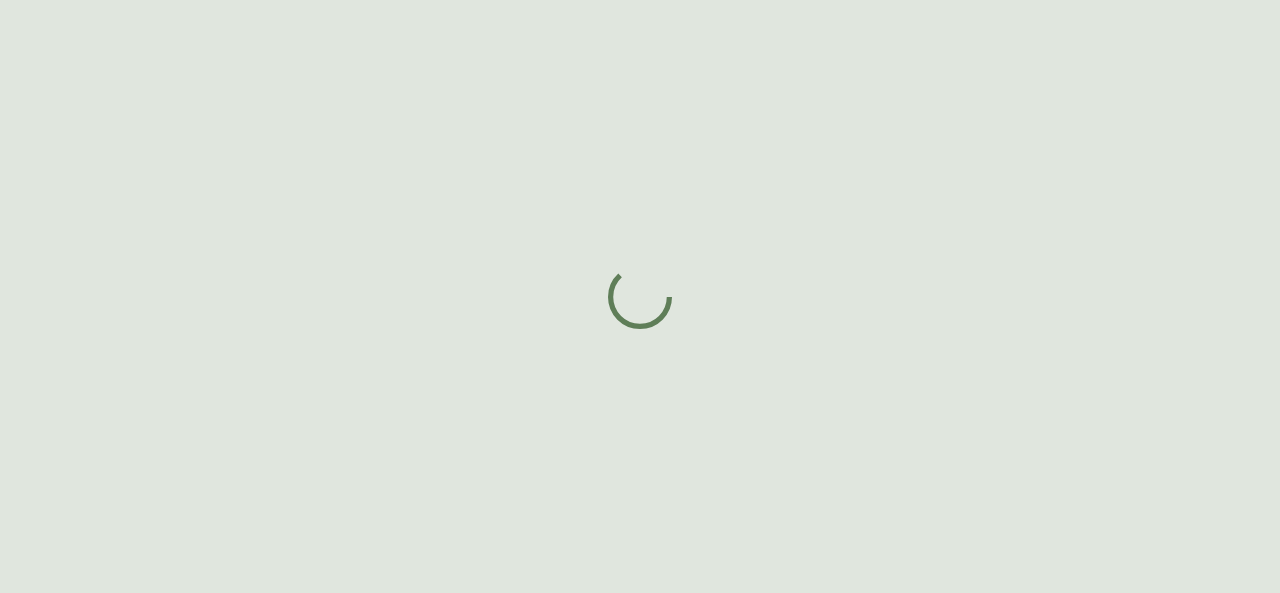 scroll, scrollTop: 0, scrollLeft: 0, axis: both 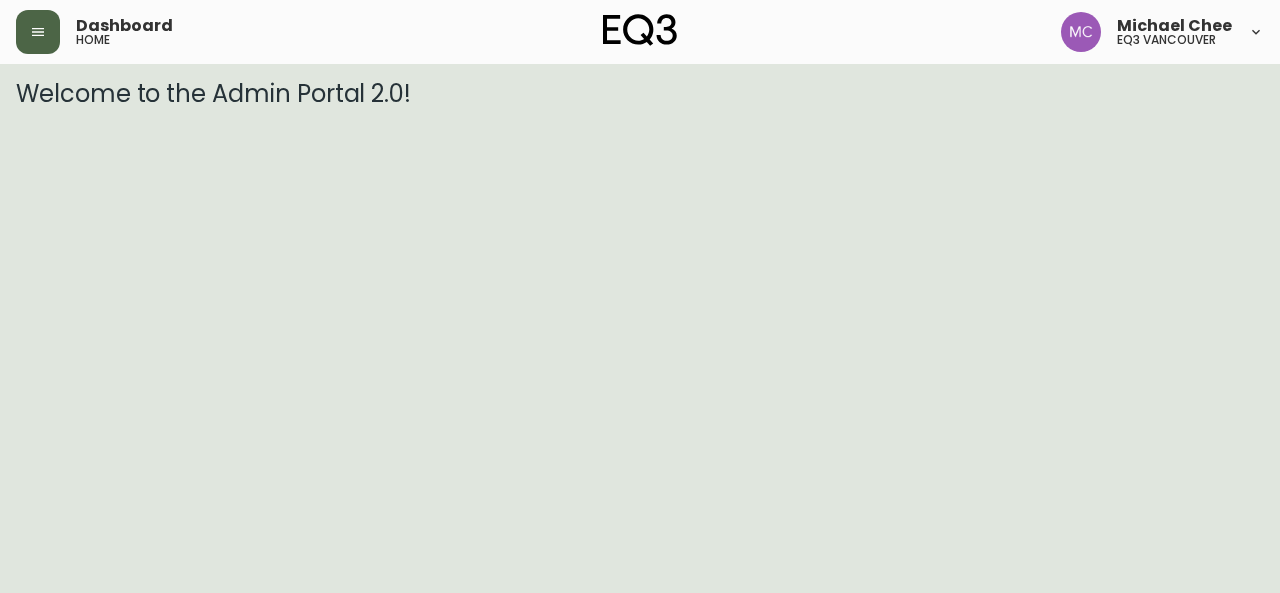 click at bounding box center [38, 32] 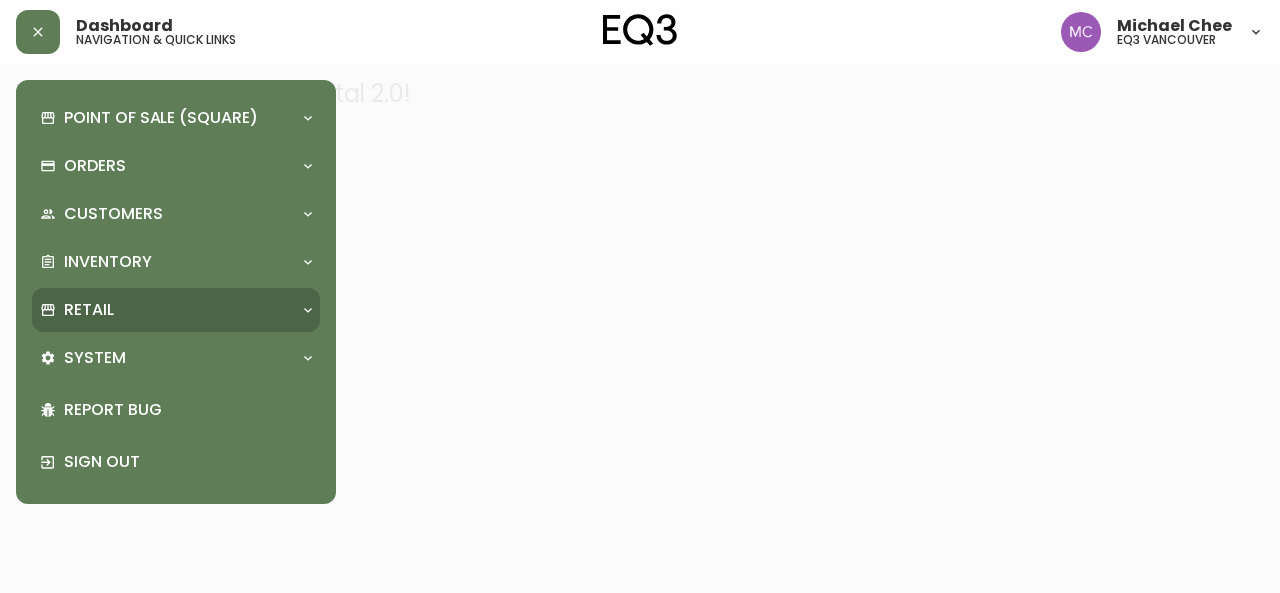 click on "Retail" at bounding box center [166, 310] 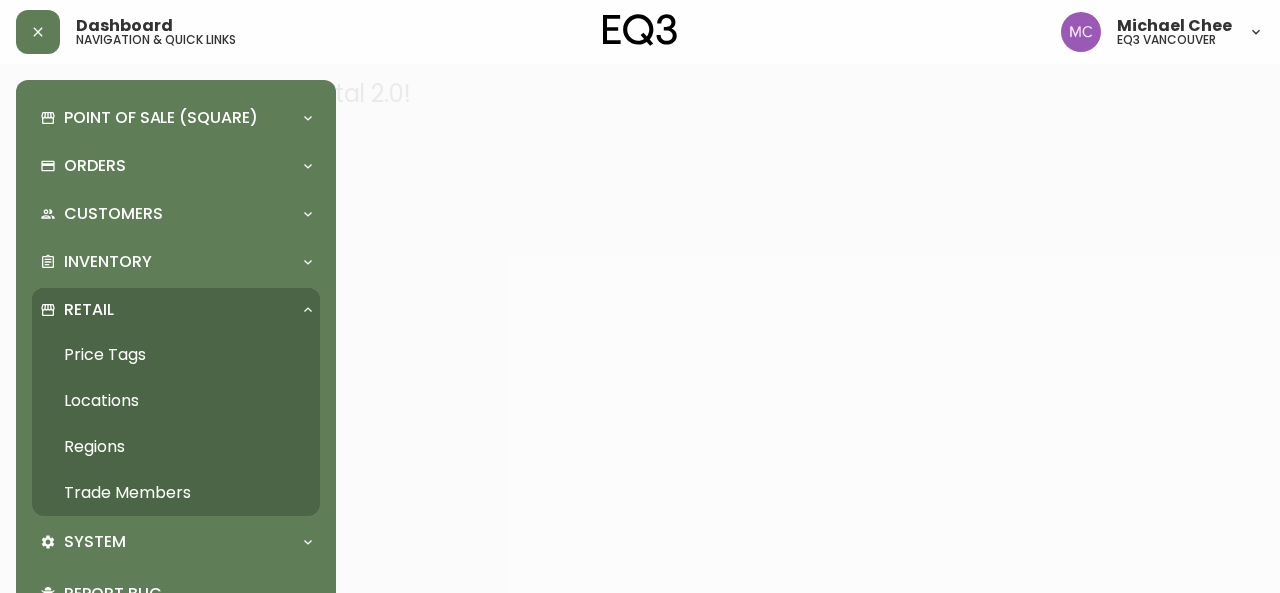 click on "Trade Members" at bounding box center (176, 493) 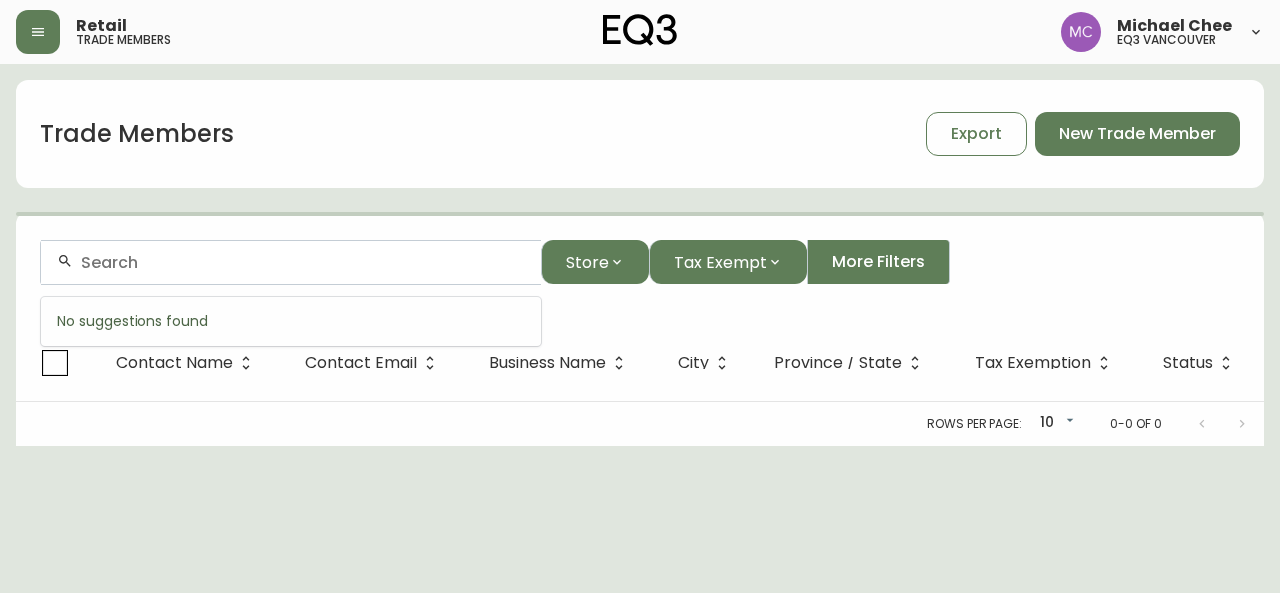 click at bounding box center [303, 262] 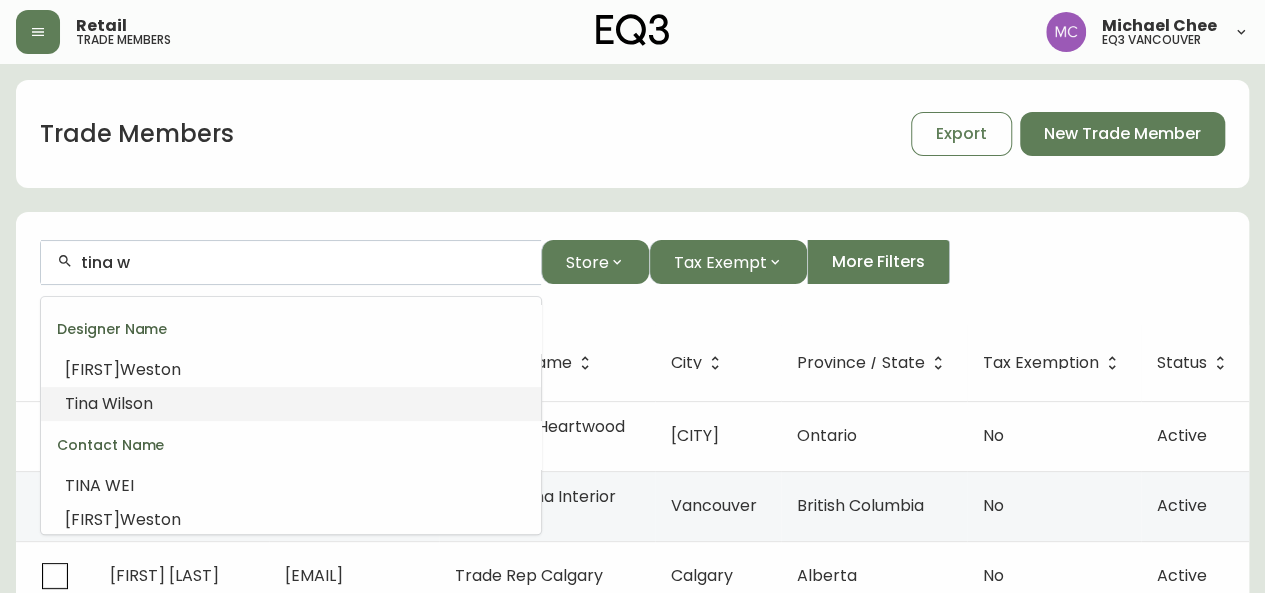 click on "ilson" at bounding box center [135, 403] 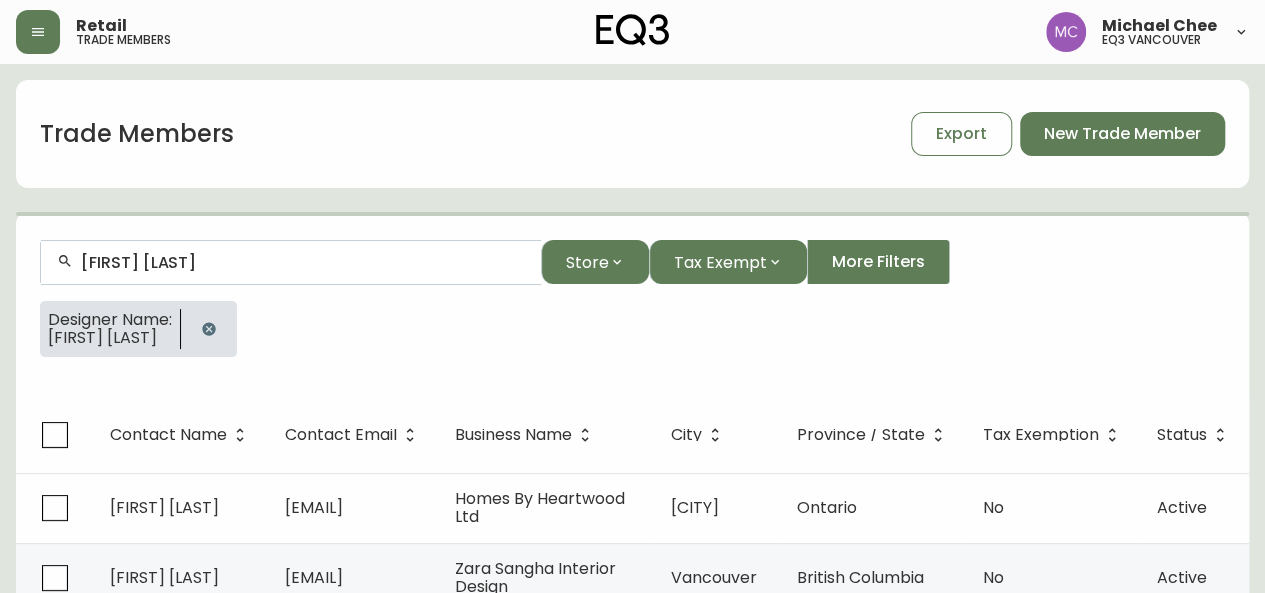 type on "[FIRST] [LAST]" 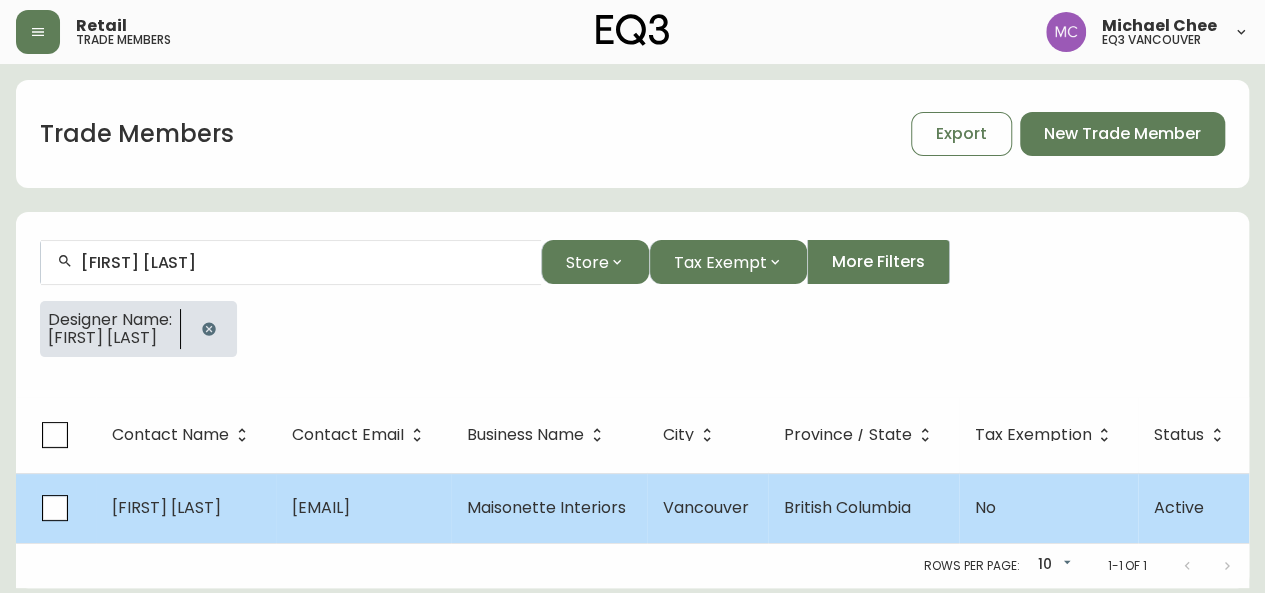 drag, startPoint x: 128, startPoint y: 408, endPoint x: 408, endPoint y: 513, distance: 299.04013 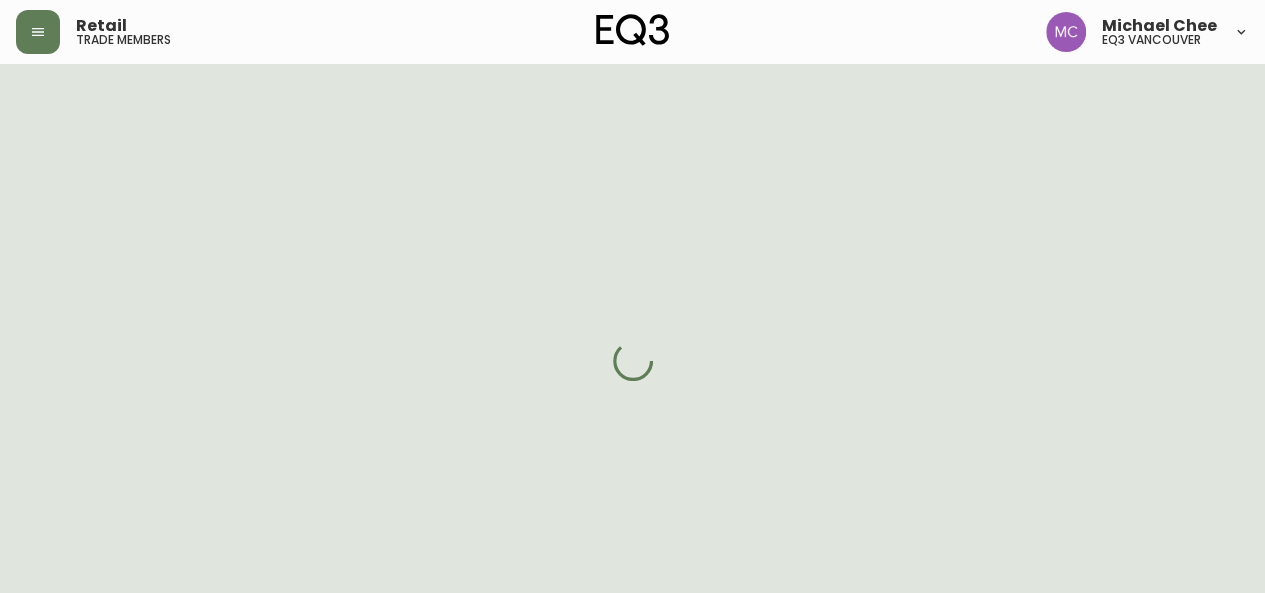 select on "BC" 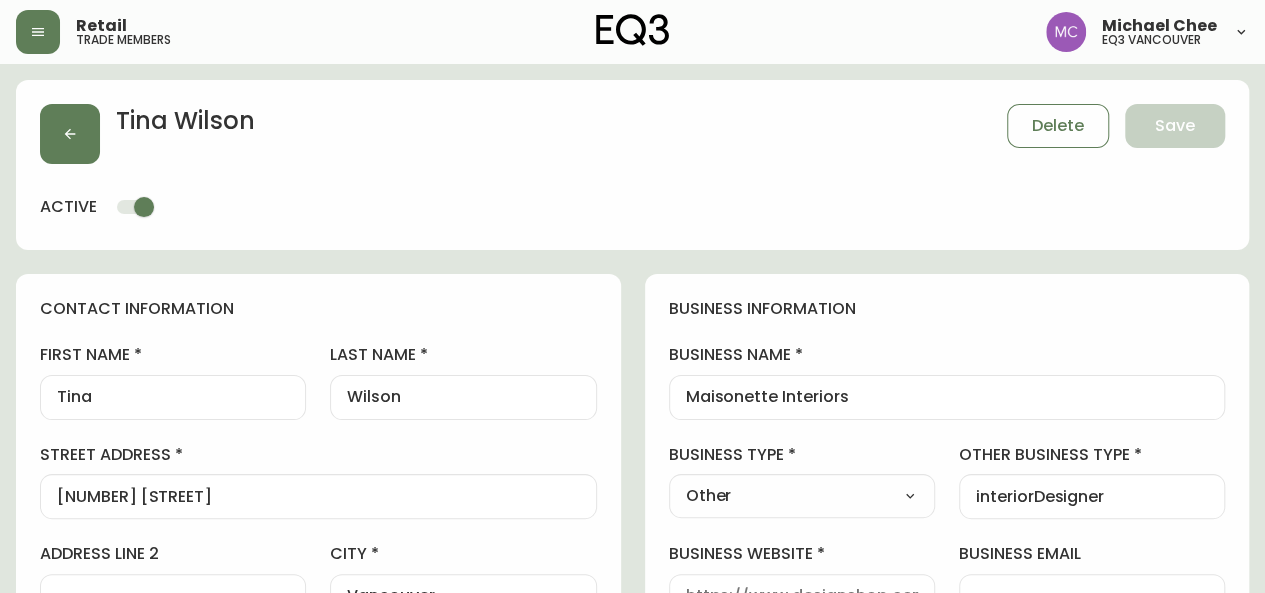 type on "EQ3 Vancouver" 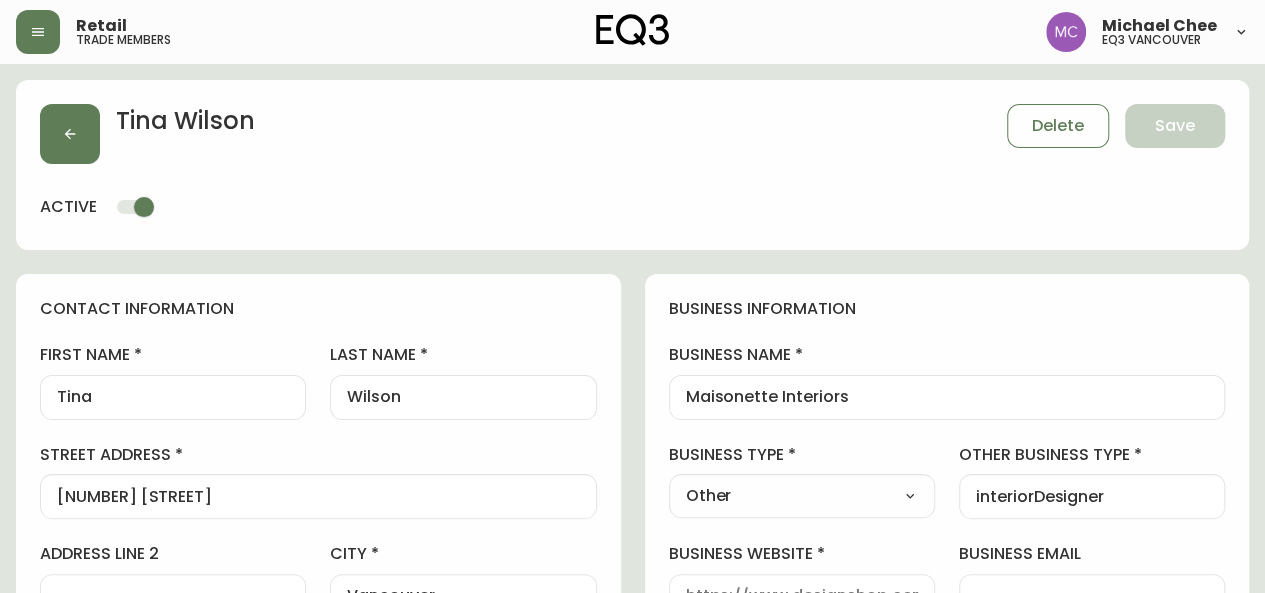 select on "cjw10z96p001r6gs00juufhhe" 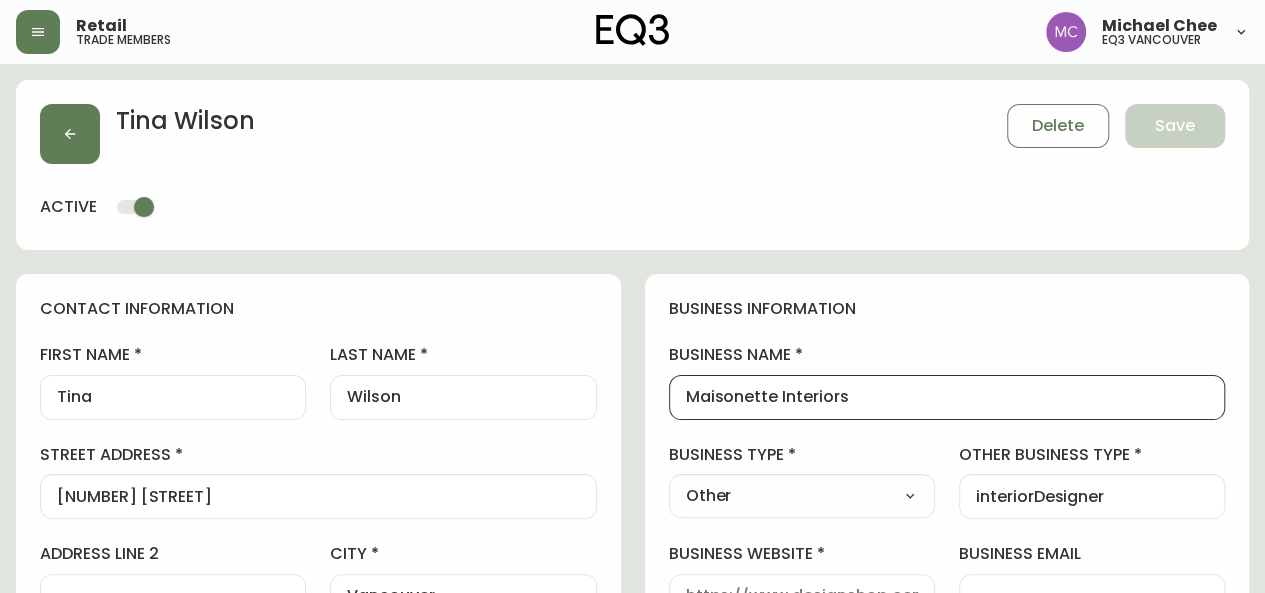 drag, startPoint x: 862, startPoint y: 405, endPoint x: 643, endPoint y: 386, distance: 219.82266 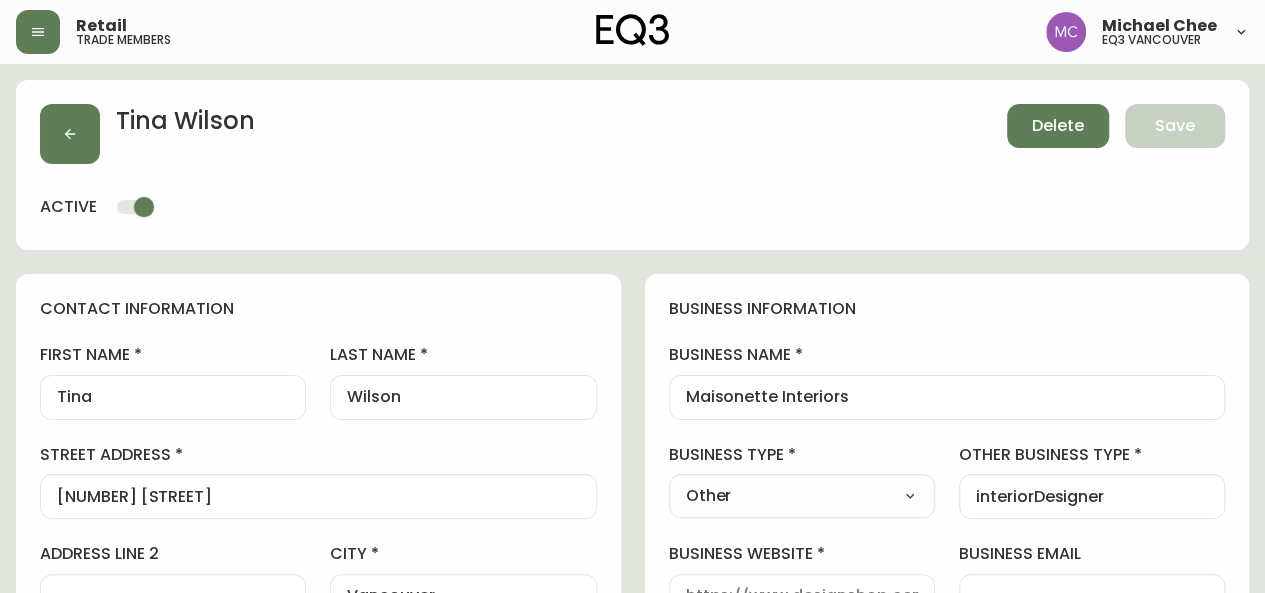 click on "Delete" at bounding box center (1058, 126) 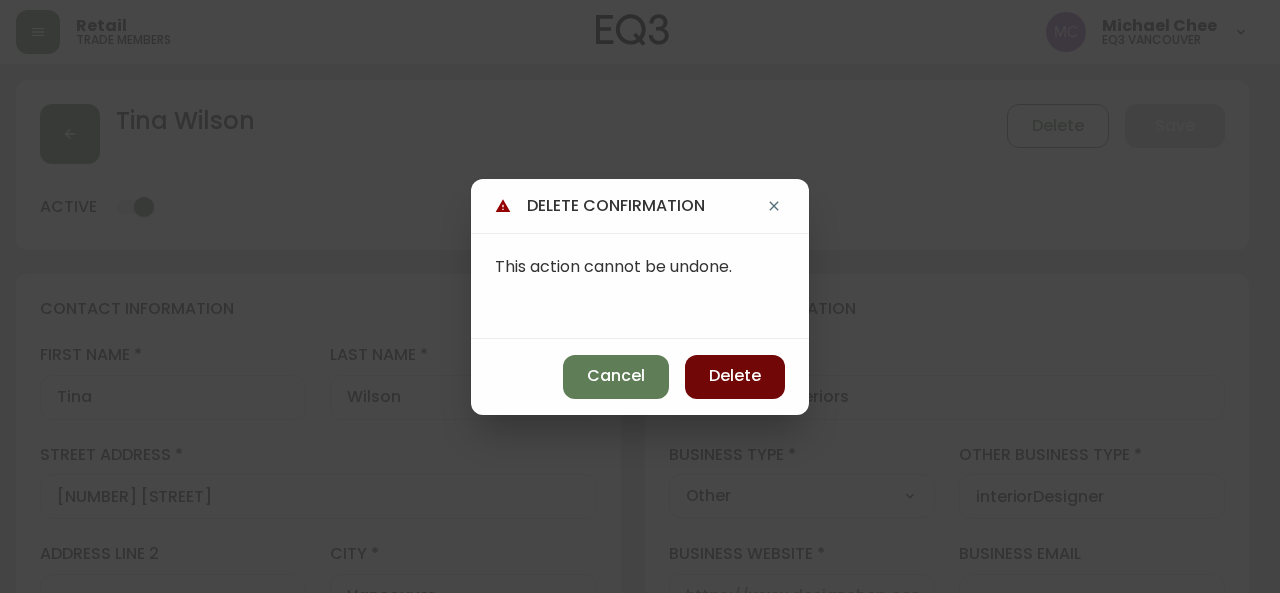 click on "Delete" at bounding box center [735, 376] 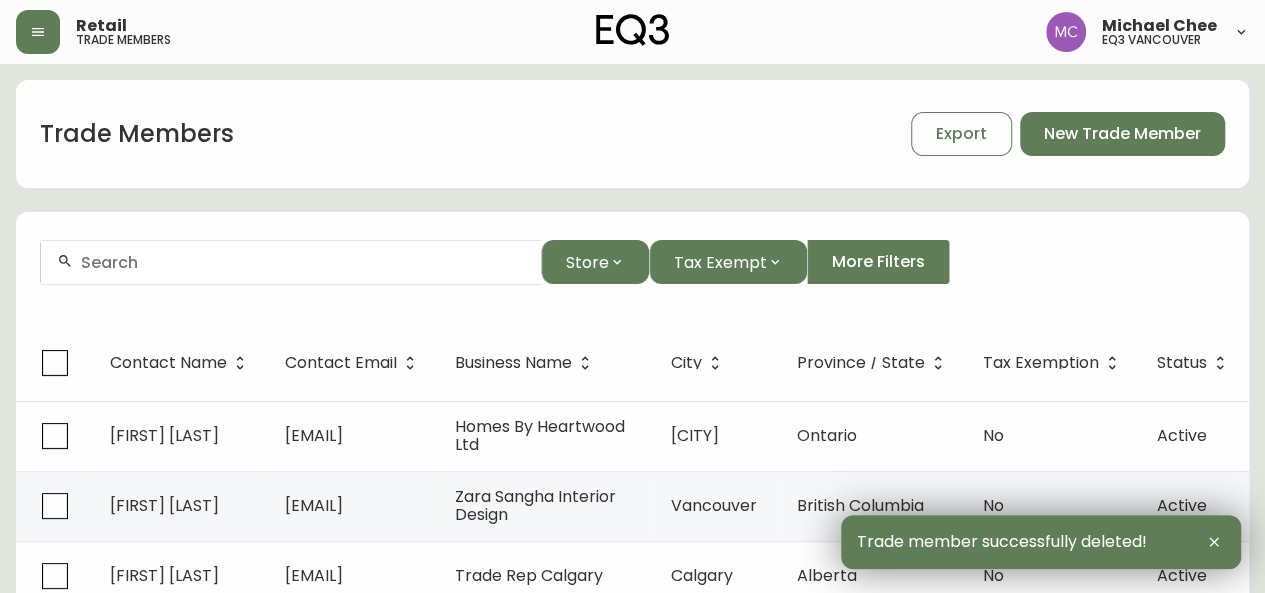 click on "Contact Name Contact Email Business Name City Province / State Tax Exemption Status [FIRST] [LAST] [EMAIL] [BUSINESS NAME] [CITY] [STATE] No Active [FIRST] [LAST] [EMAIL] [BUSINESS NAME] [CITY] [STATE] No Active [FIRST] [LAST] [EMAIL] Trade Rep [CITY] [CITY] [STATE] No Active [FIRST] [LAST] [EMAIL] [BUSINESS NAME] [CITY] [STATE] No Active [EMAIL] [BUSINESS NAME] [CITY] [STATE] Yes Active [FIRST] [LAST] [EMAIL] [BUSINESS NAME] [CITY] [STATE] No Active [EMAIL] [BUSINESS NAME] [CITY] [STATE] Yes Active [FIRST] [LAST] [EMAIL] [BUSINESS NAME] [CITY] [STATE] No Active [EMAIL] [BUSINESS NAME] [CITY] [STATE] No Active [EMAIL] [BUSINESS NAME] [CITY] [STATE] No Active [NUMBER]" at bounding box center [632, 605] 